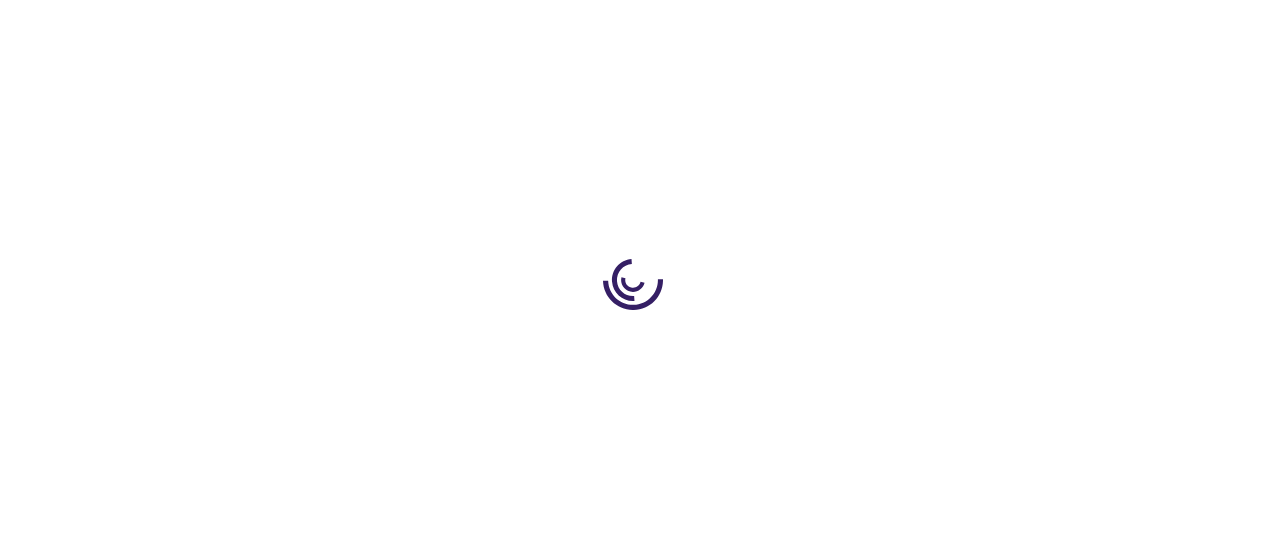 scroll, scrollTop: 0, scrollLeft: 0, axis: both 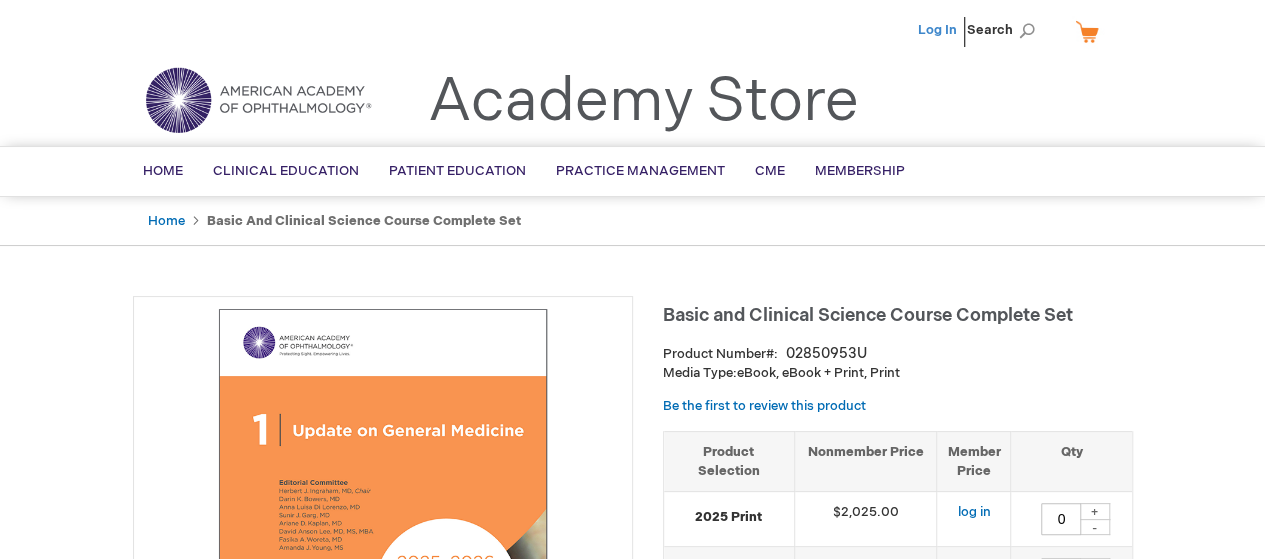 click on "Log In" at bounding box center (937, 30) 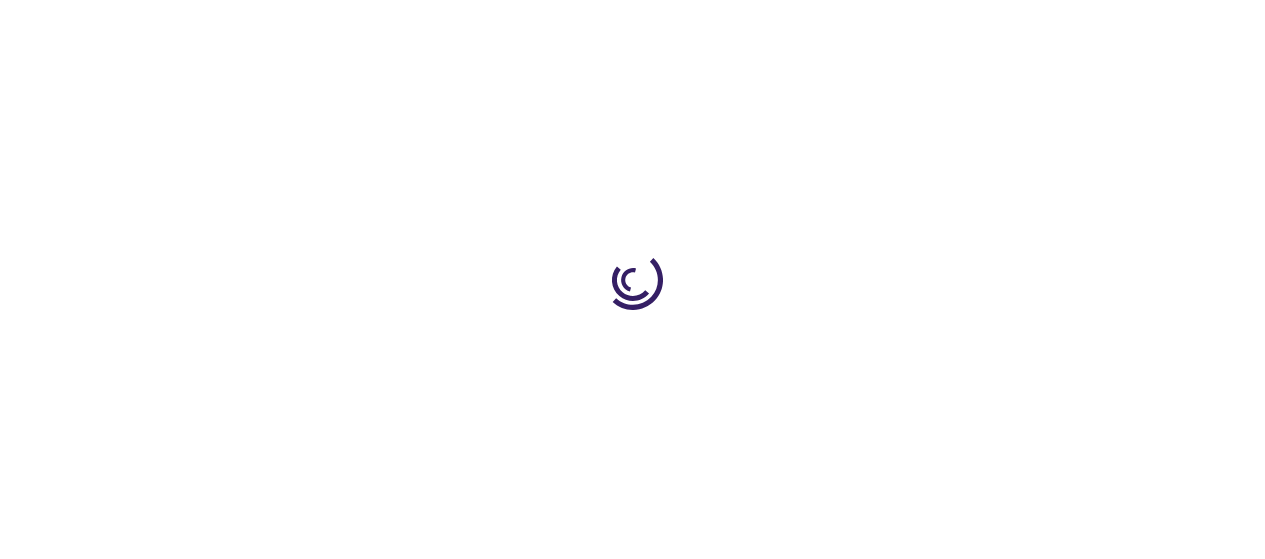 scroll, scrollTop: 0, scrollLeft: 0, axis: both 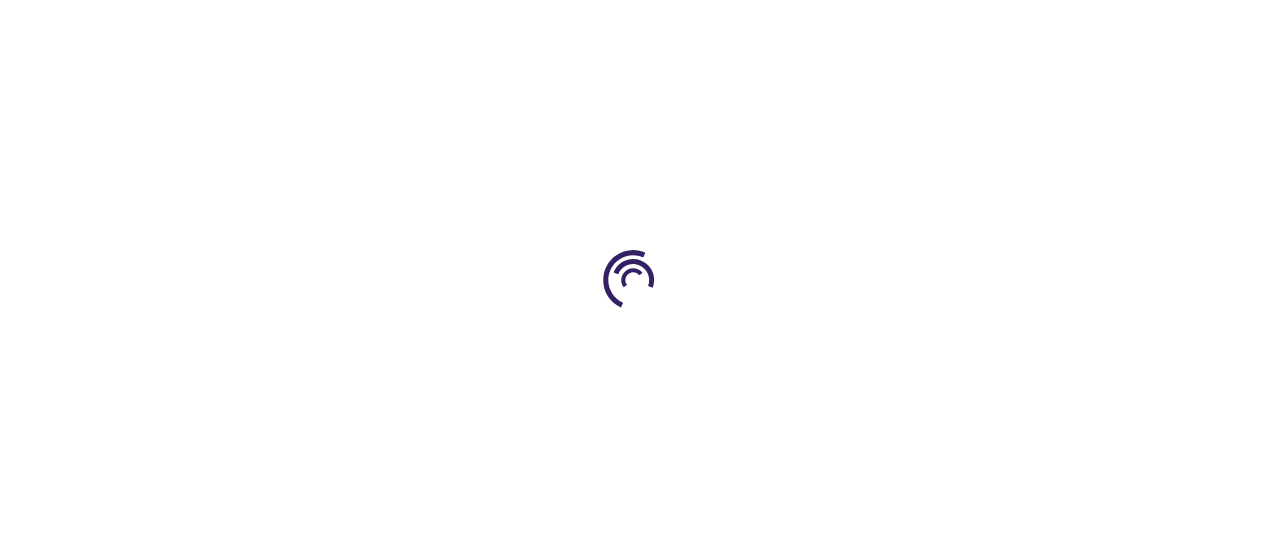 type on "0" 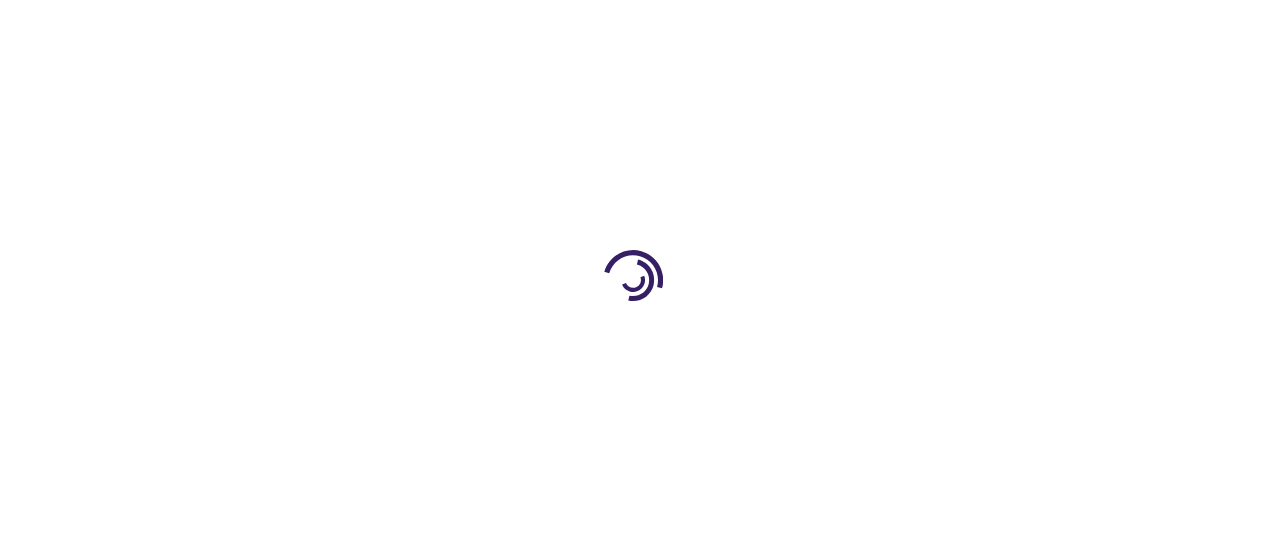 type on "0" 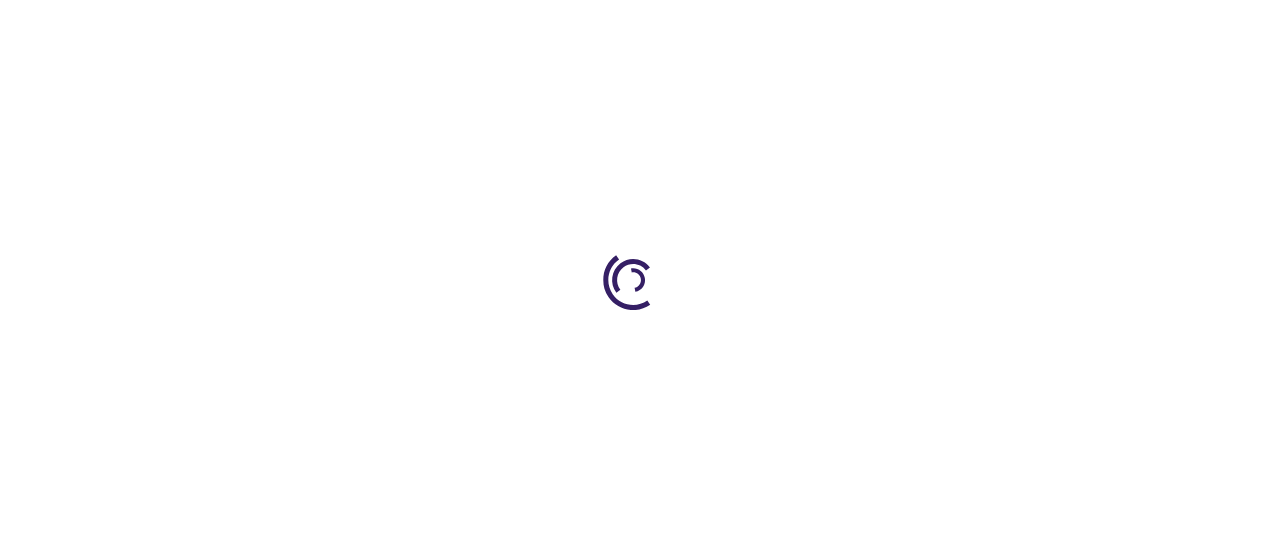 type on "0" 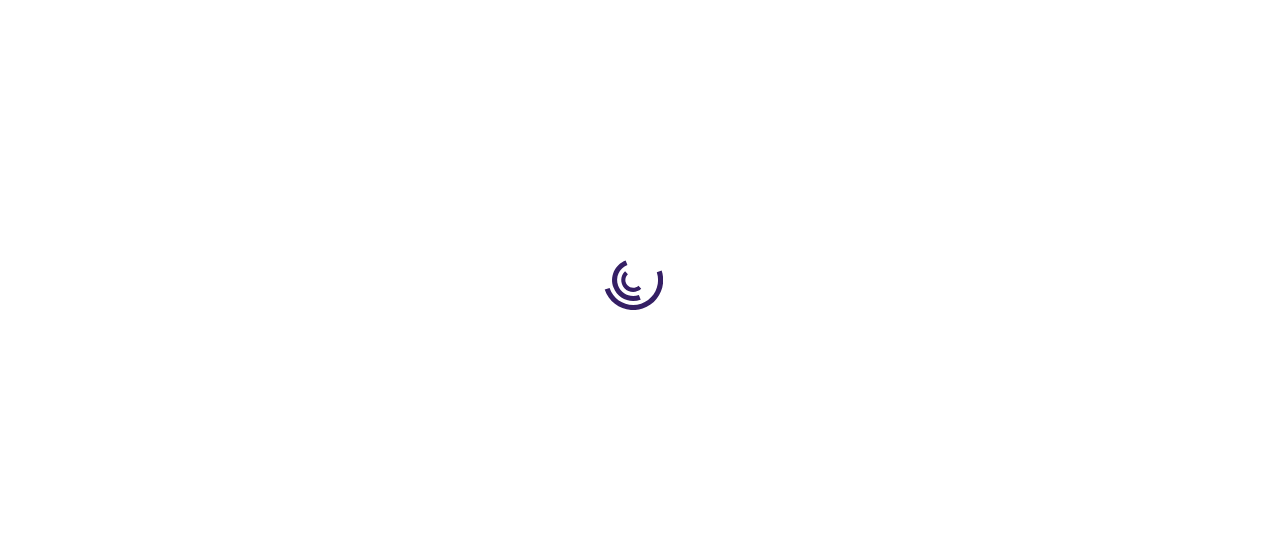 scroll, scrollTop: 0, scrollLeft: 0, axis: both 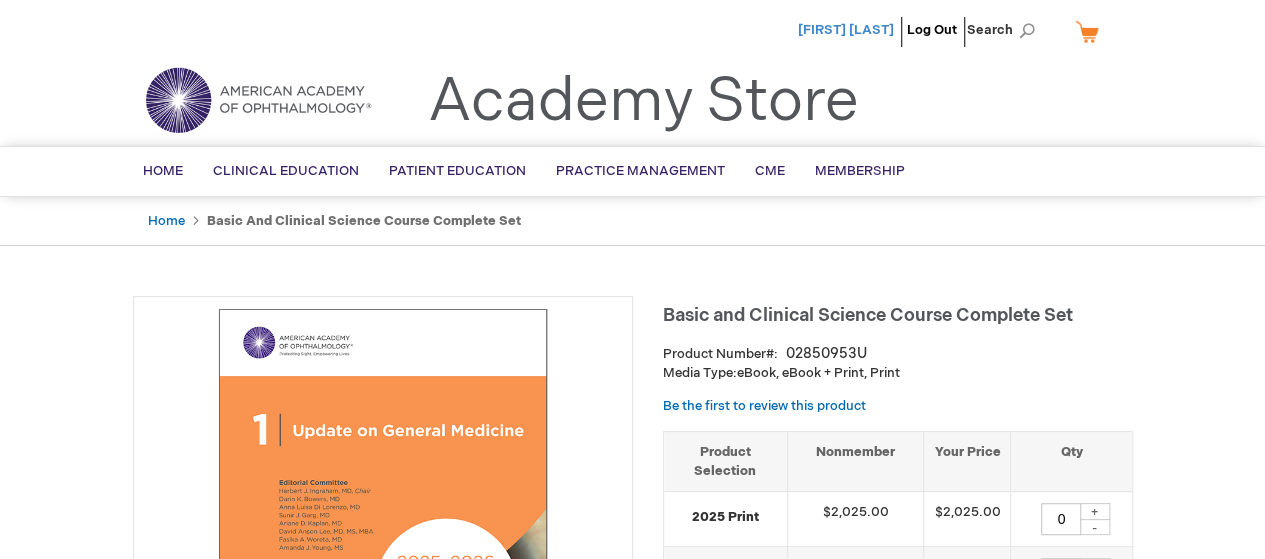 click on "[FIRST] [LAST]" at bounding box center (846, 30) 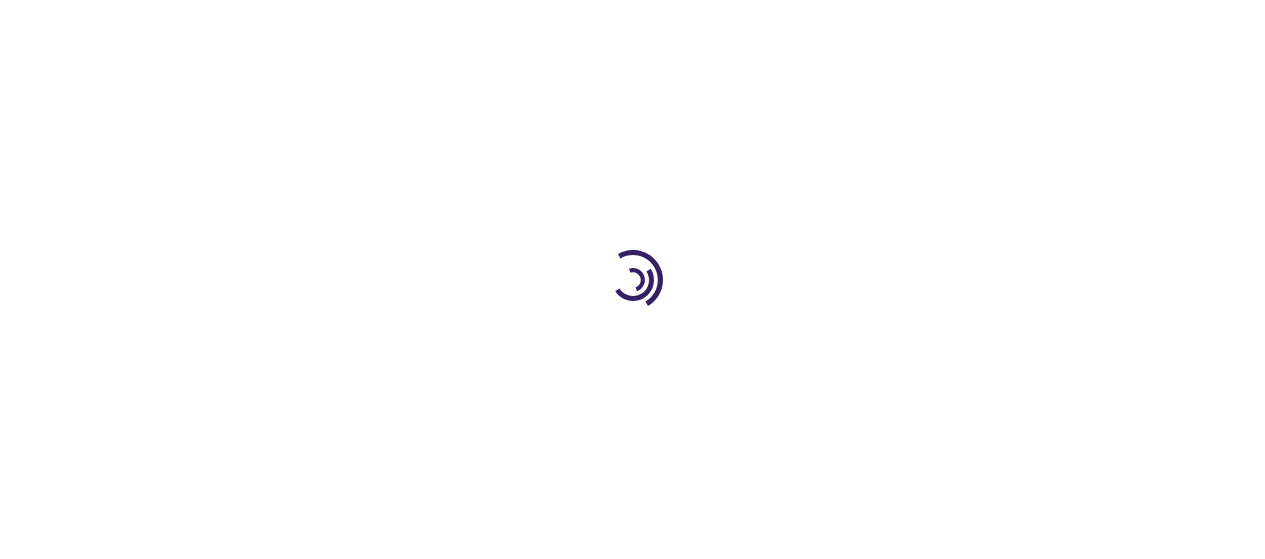 scroll, scrollTop: 0, scrollLeft: 0, axis: both 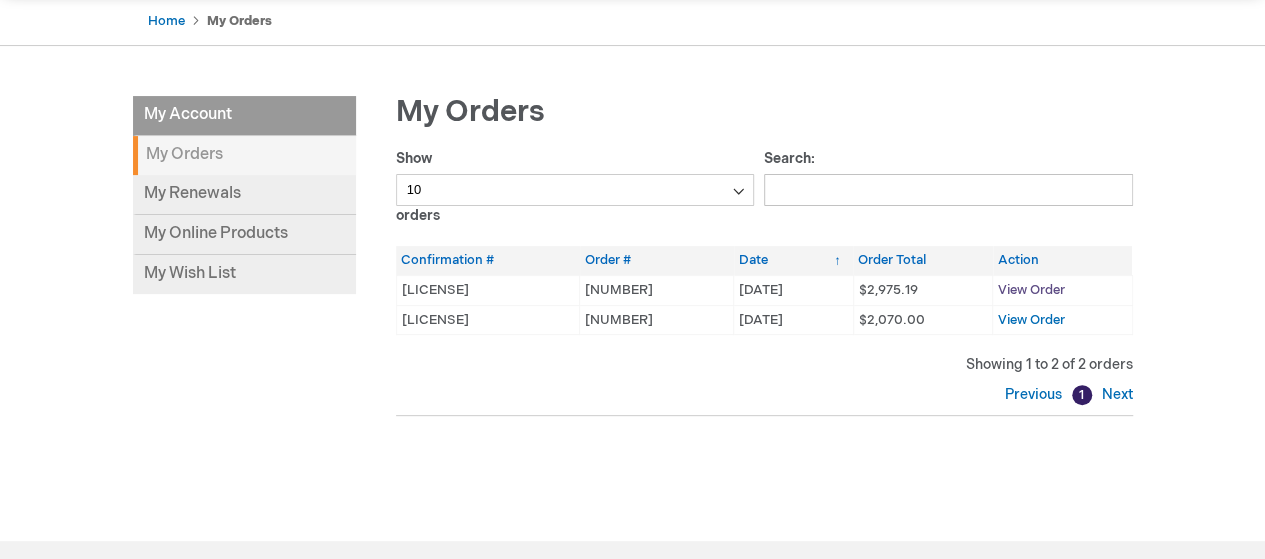 click on "View Order" at bounding box center [1031, 290] 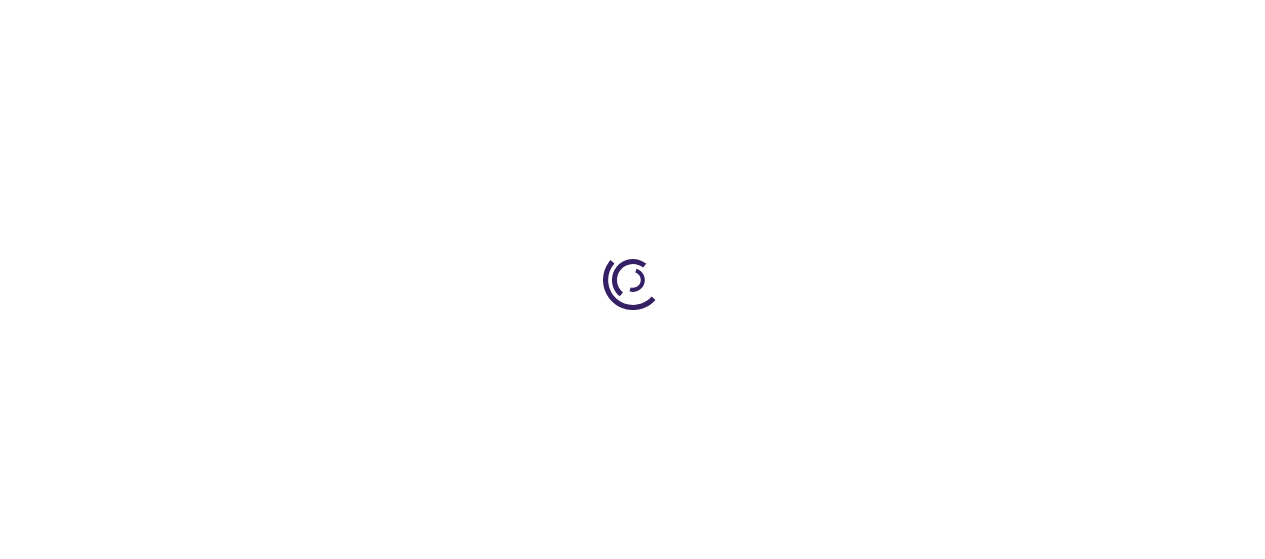 scroll, scrollTop: 0, scrollLeft: 0, axis: both 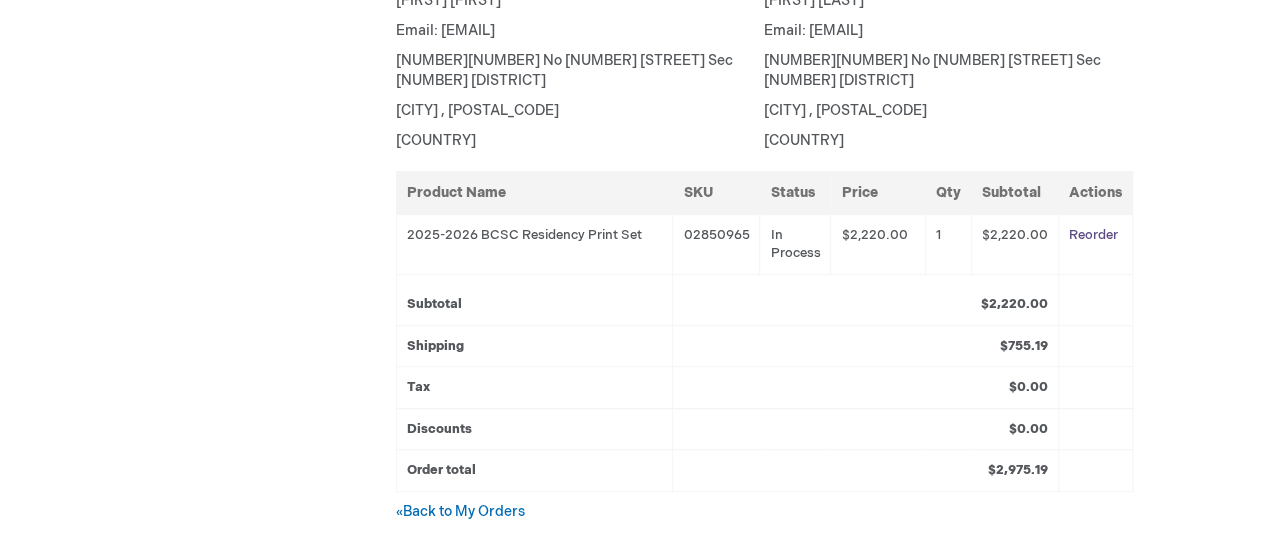 click on "Reorder" at bounding box center [1093, 235] 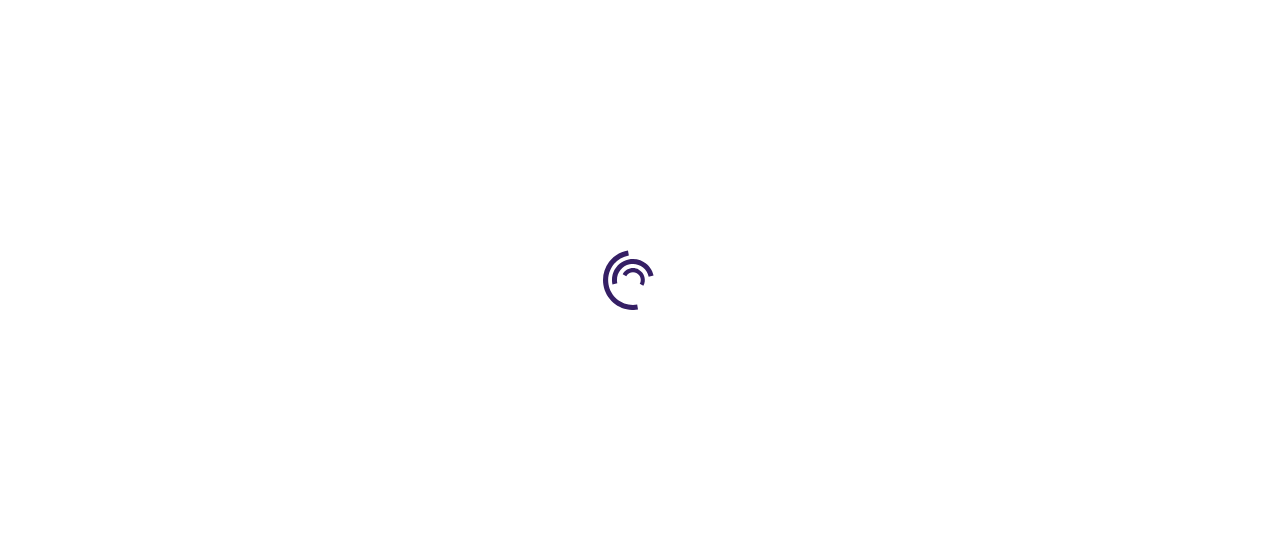 scroll, scrollTop: 0, scrollLeft: 0, axis: both 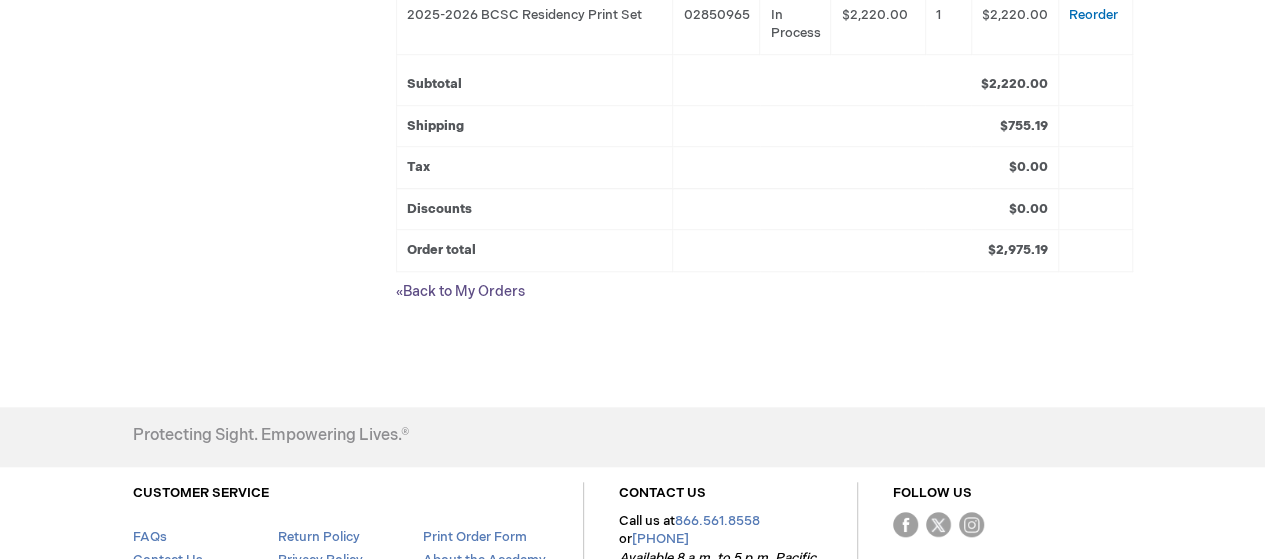 click on "«  Back to My Orders" at bounding box center (460, 291) 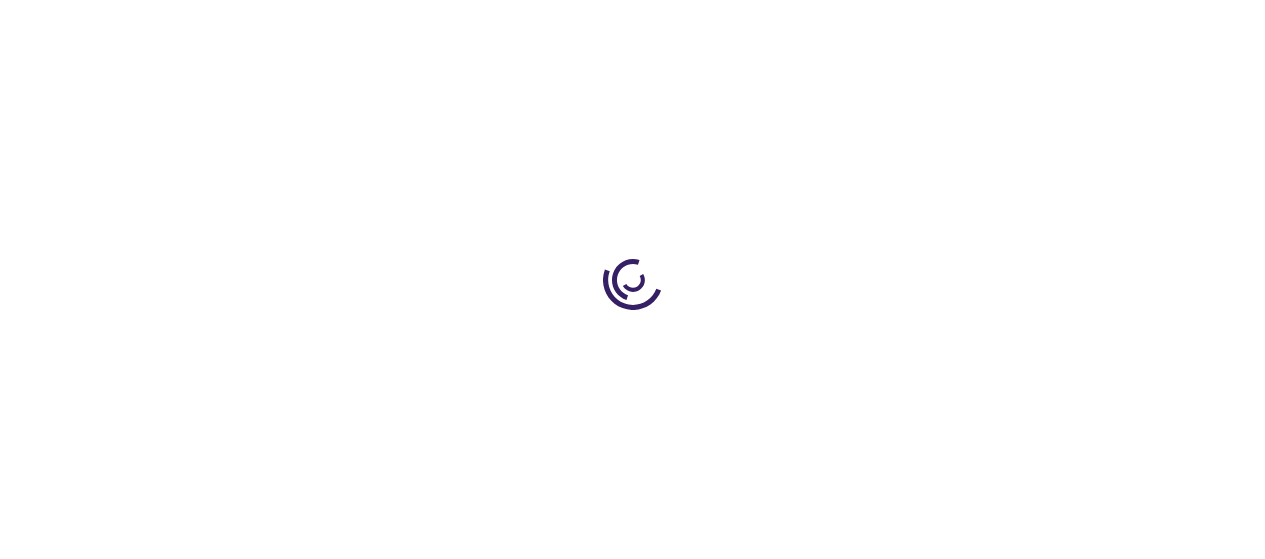 scroll, scrollTop: 0, scrollLeft: 0, axis: both 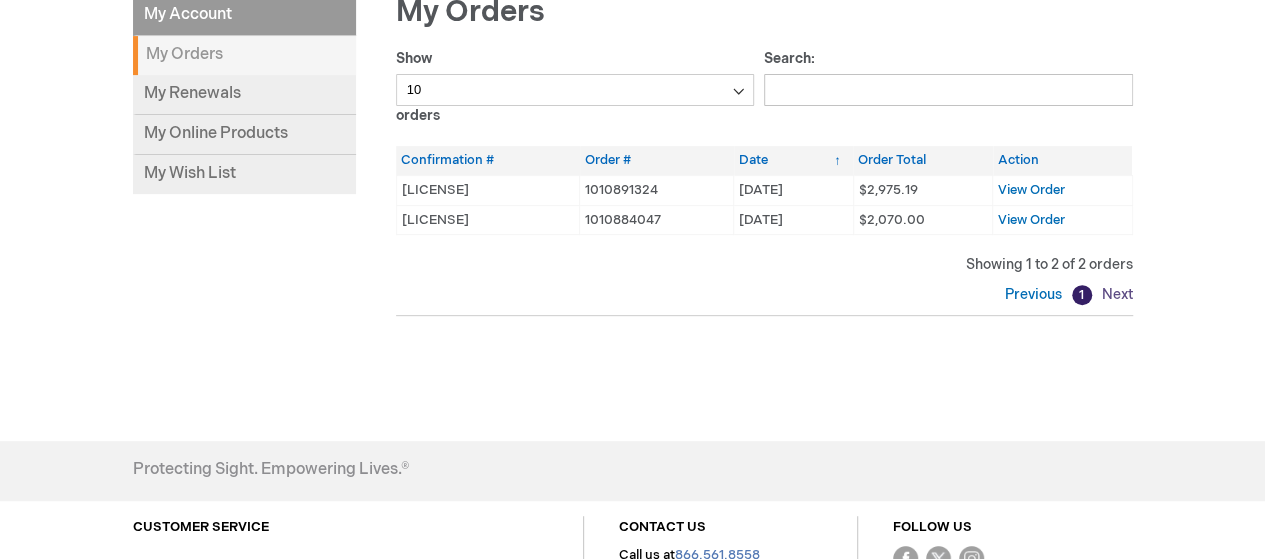 click on "Next" at bounding box center (1115, 294) 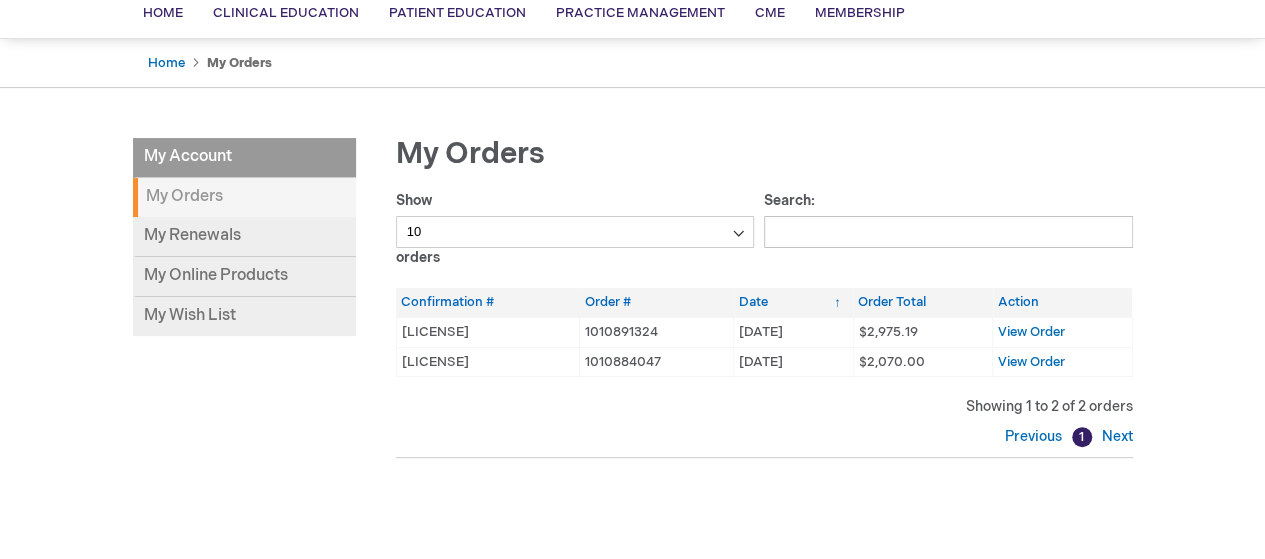 scroll, scrollTop: 300, scrollLeft: 0, axis: vertical 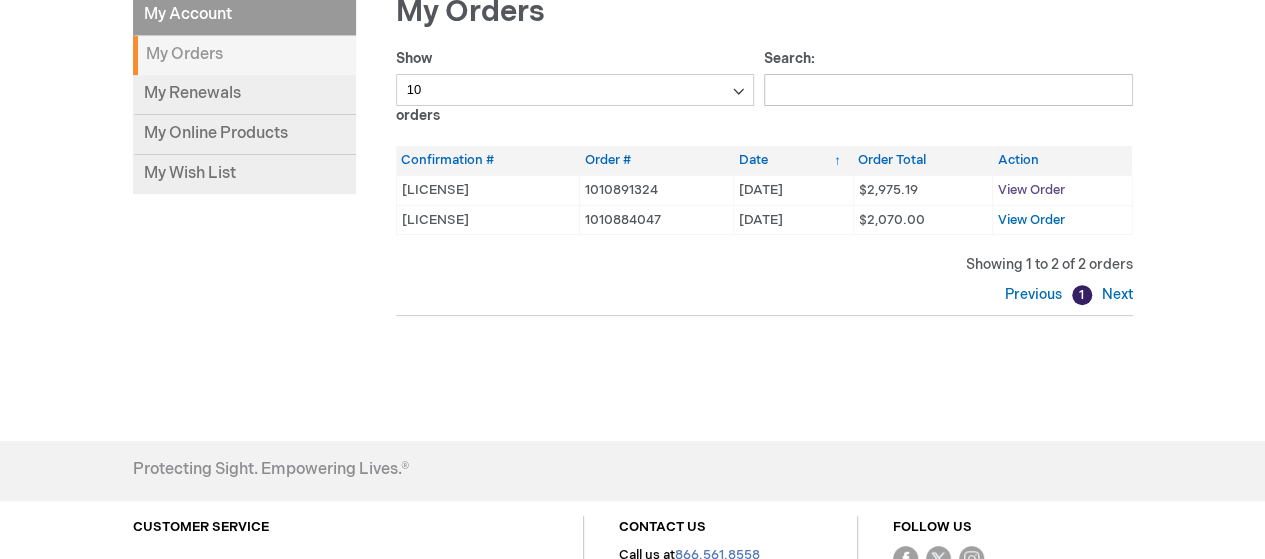 click on "View Order" at bounding box center [1031, 190] 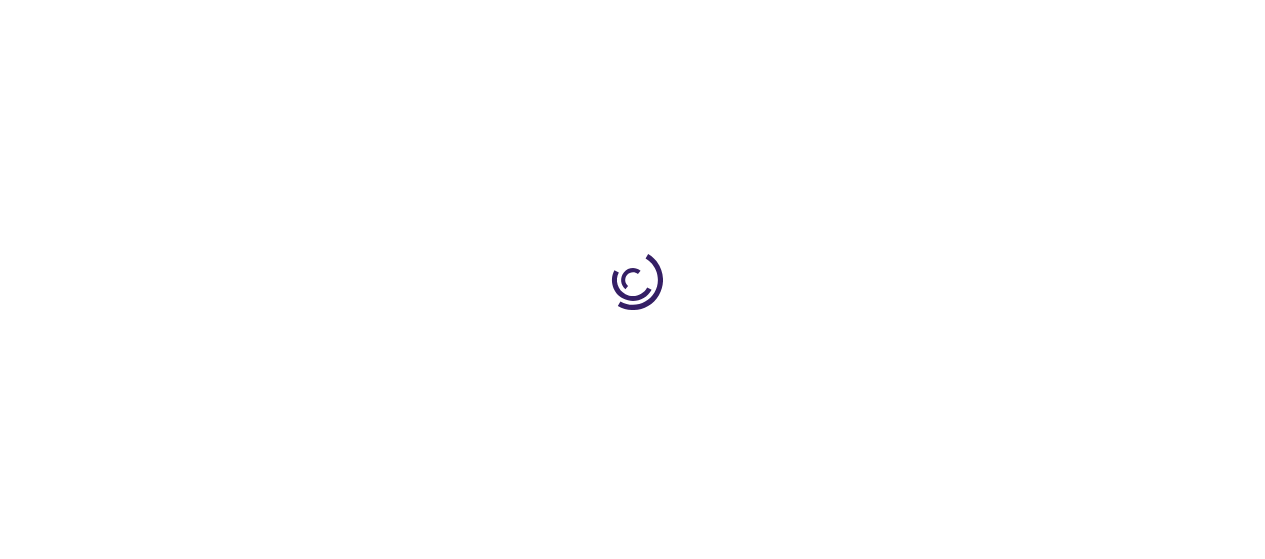 scroll, scrollTop: 0, scrollLeft: 0, axis: both 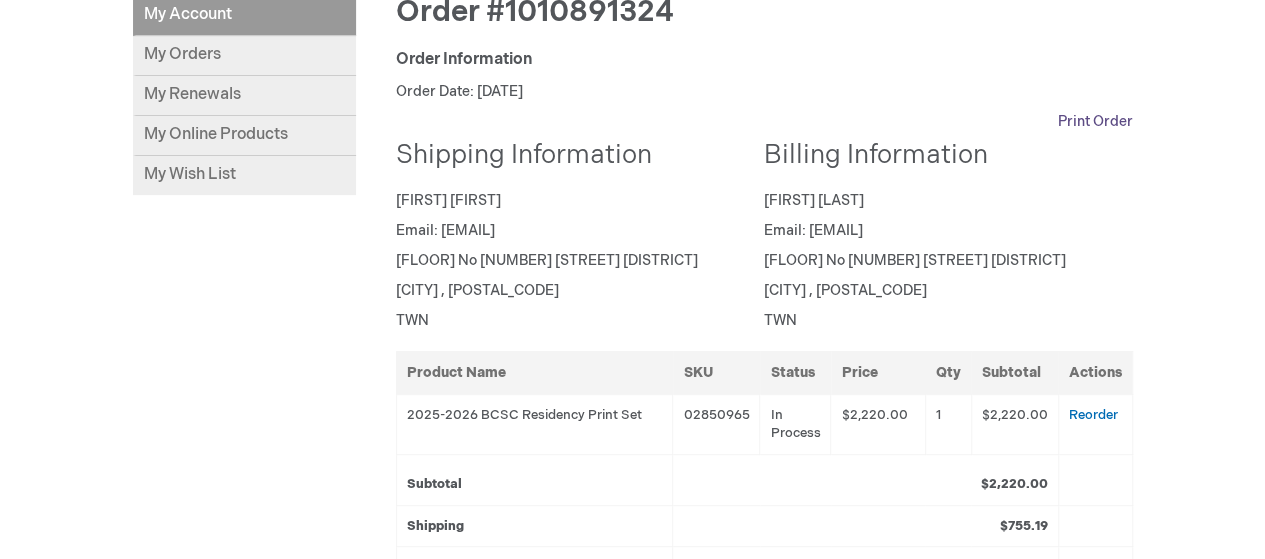 click on "Print Order" at bounding box center [1095, 122] 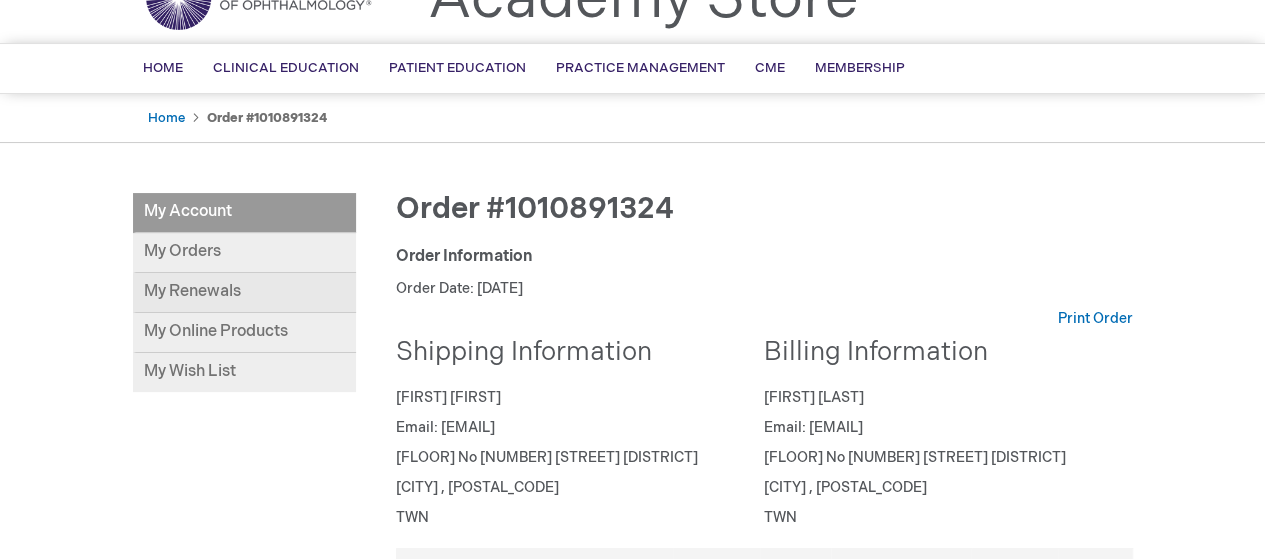 scroll, scrollTop: 100, scrollLeft: 0, axis: vertical 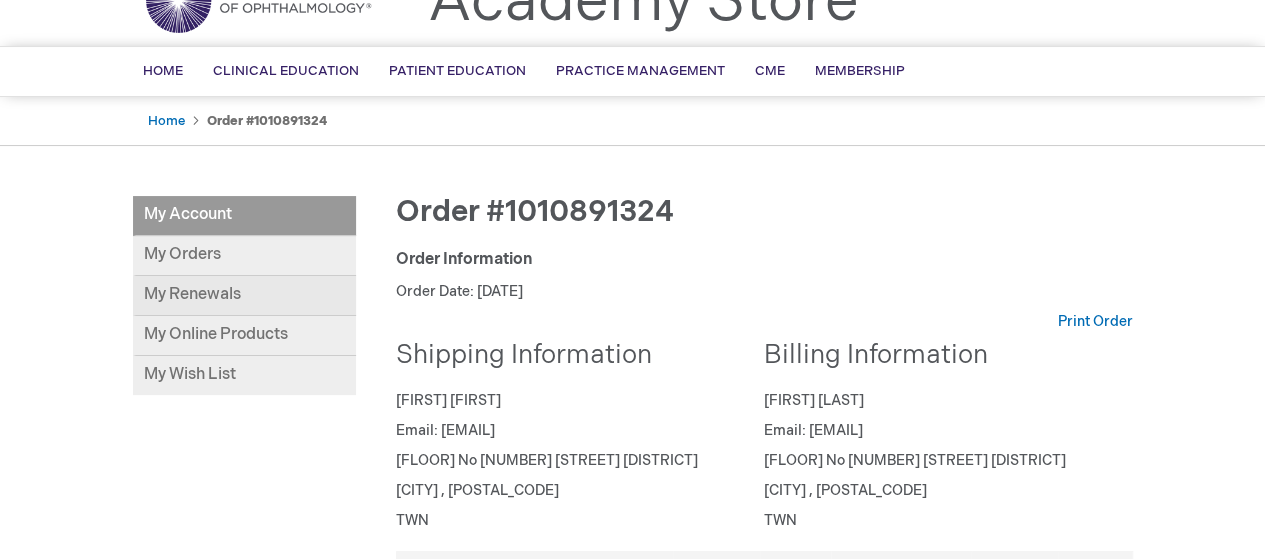 click on "My Renewals" at bounding box center (244, 296) 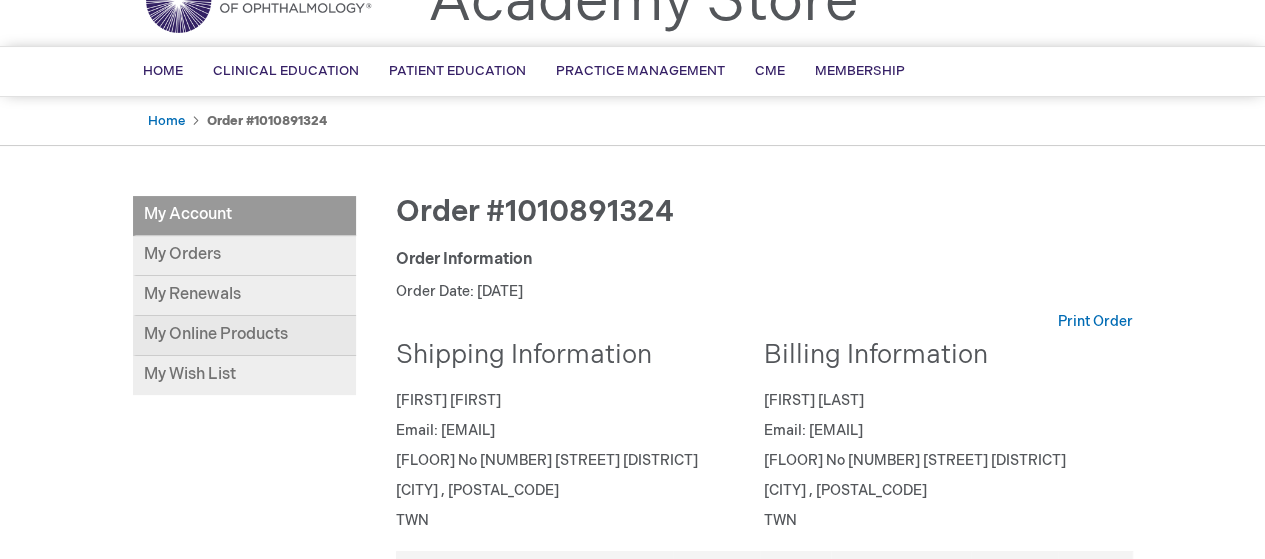 click on "My Online Products" at bounding box center [244, 336] 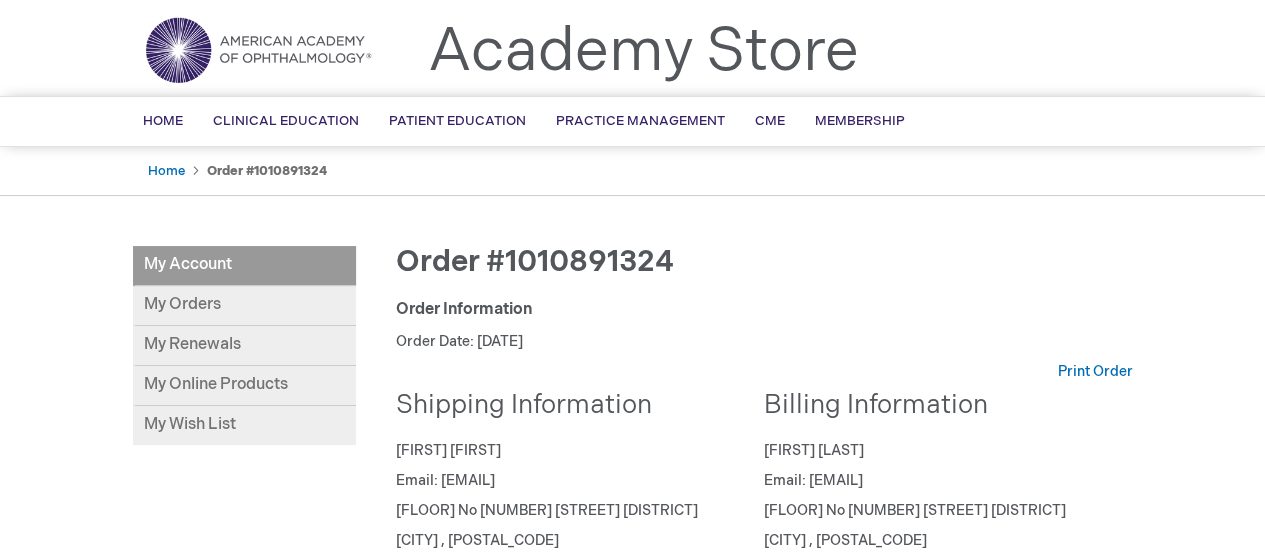 scroll, scrollTop: 0, scrollLeft: 0, axis: both 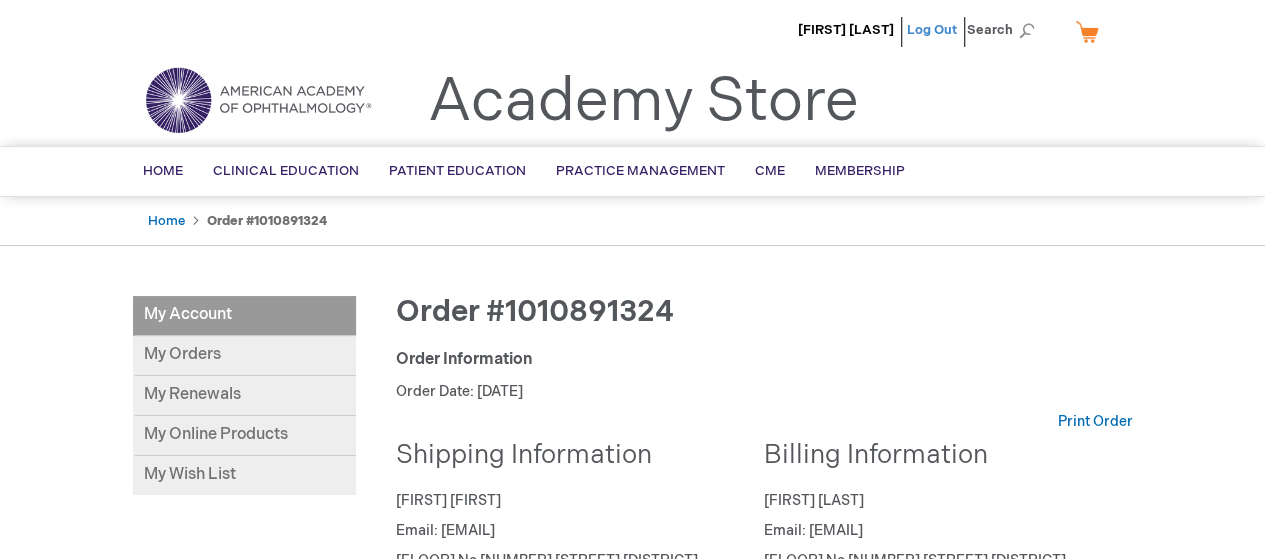 click on "Log Out" at bounding box center [932, 30] 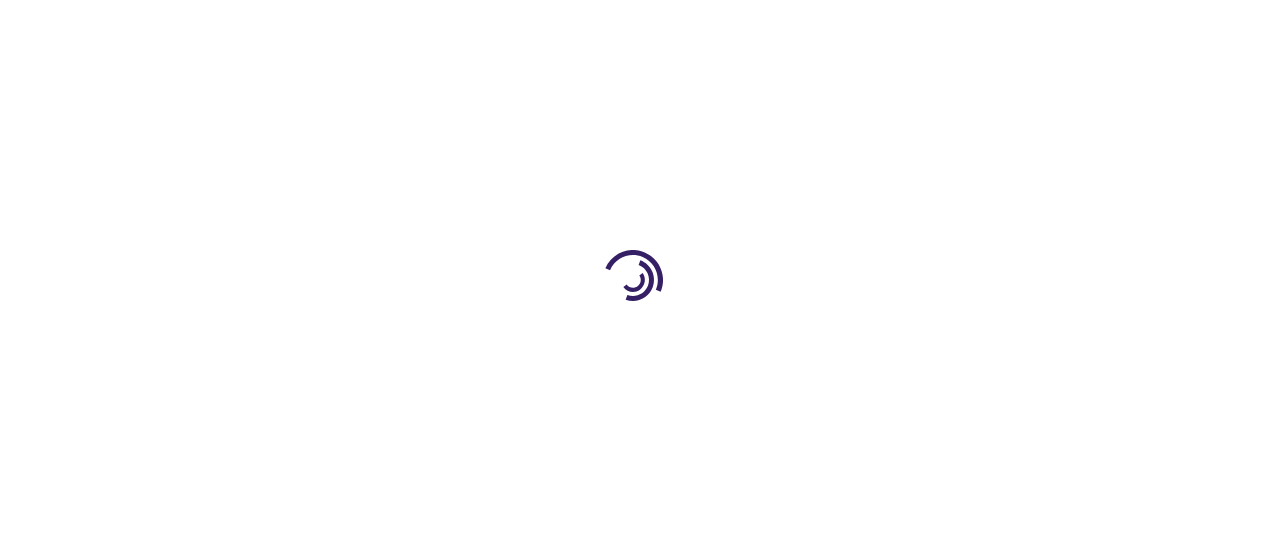 scroll, scrollTop: 0, scrollLeft: 0, axis: both 